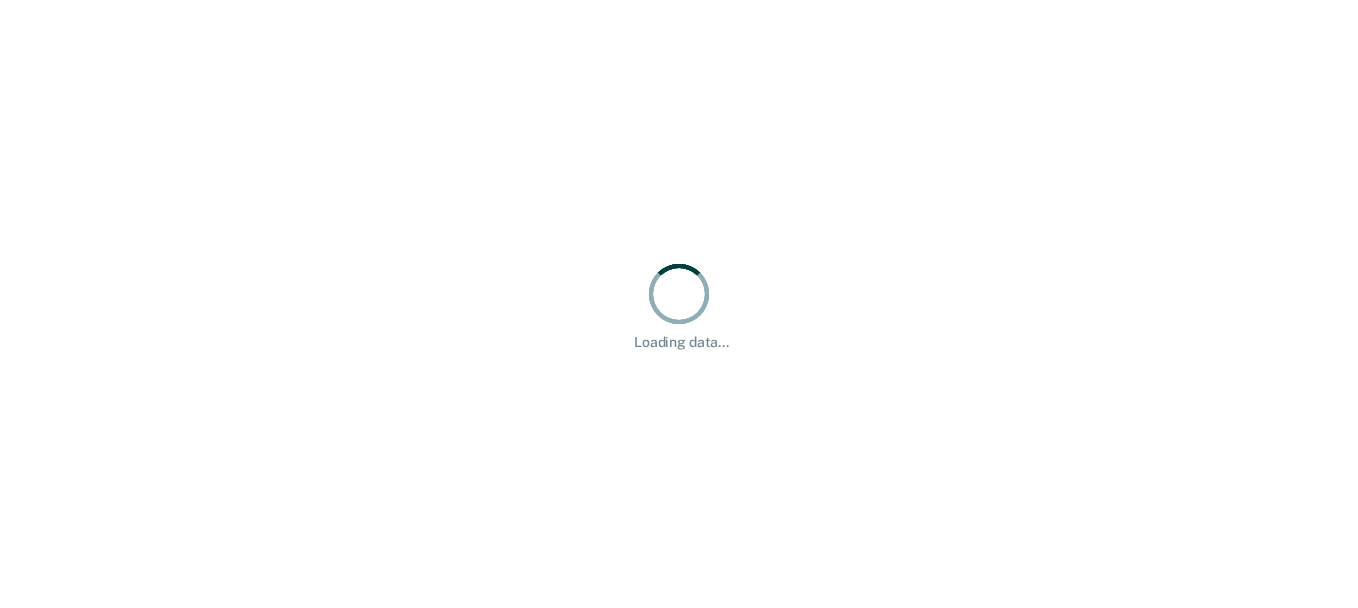 scroll, scrollTop: 0, scrollLeft: 0, axis: both 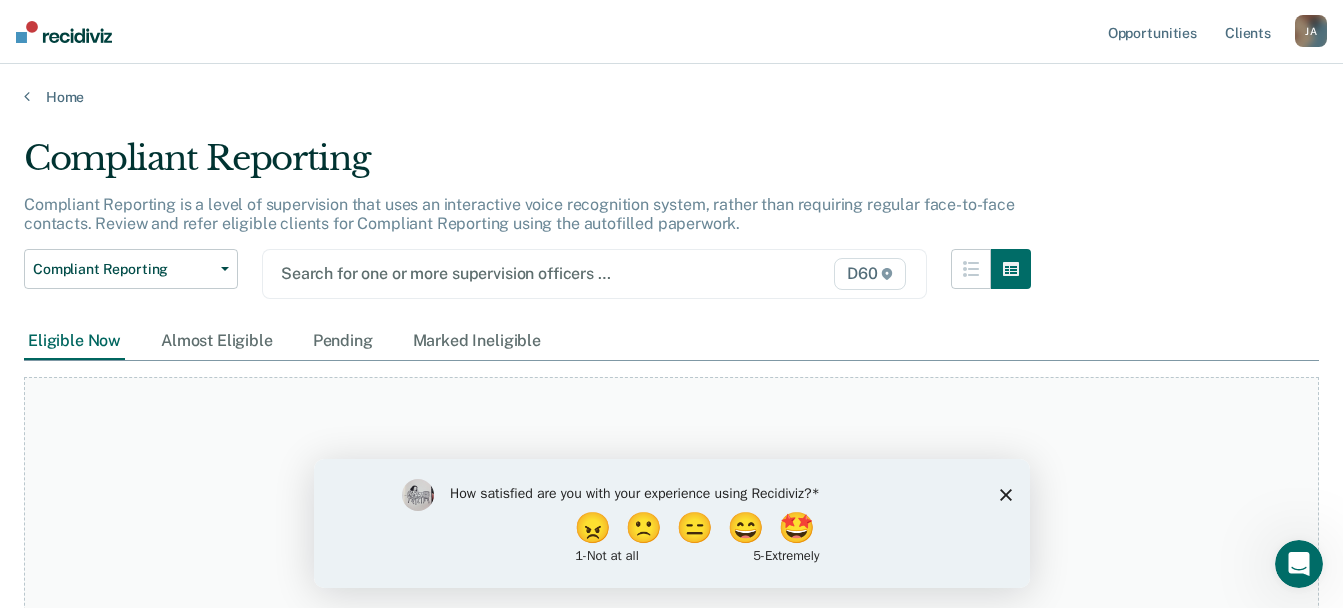 click 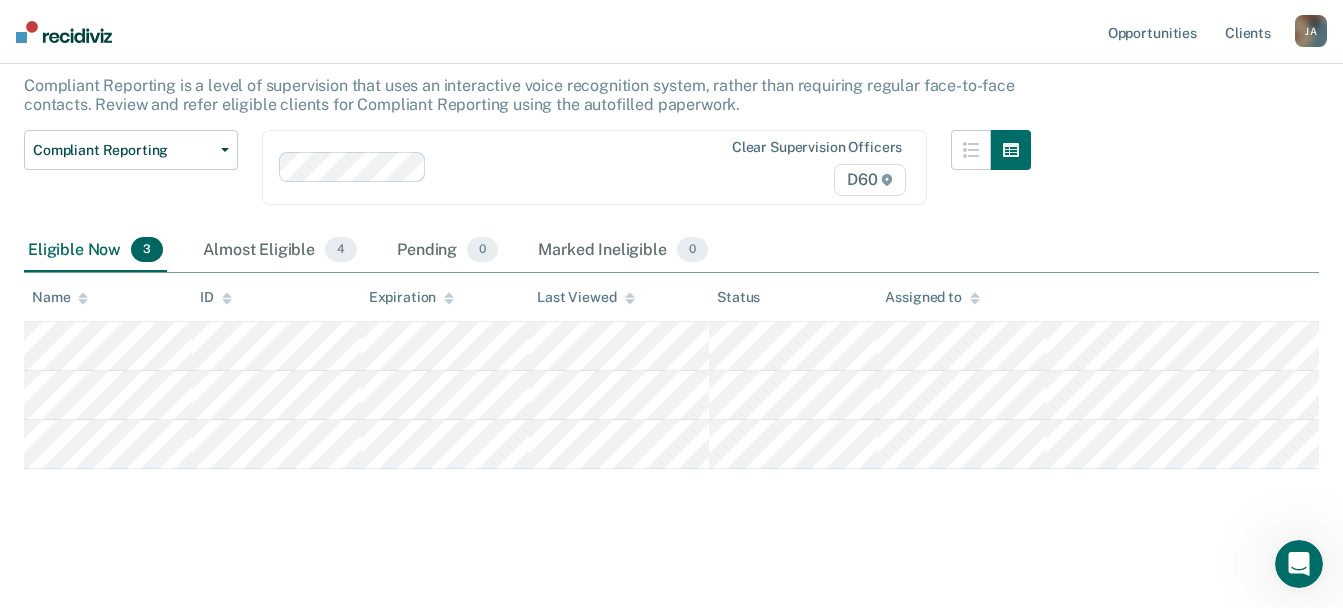 scroll, scrollTop: 124, scrollLeft: 0, axis: vertical 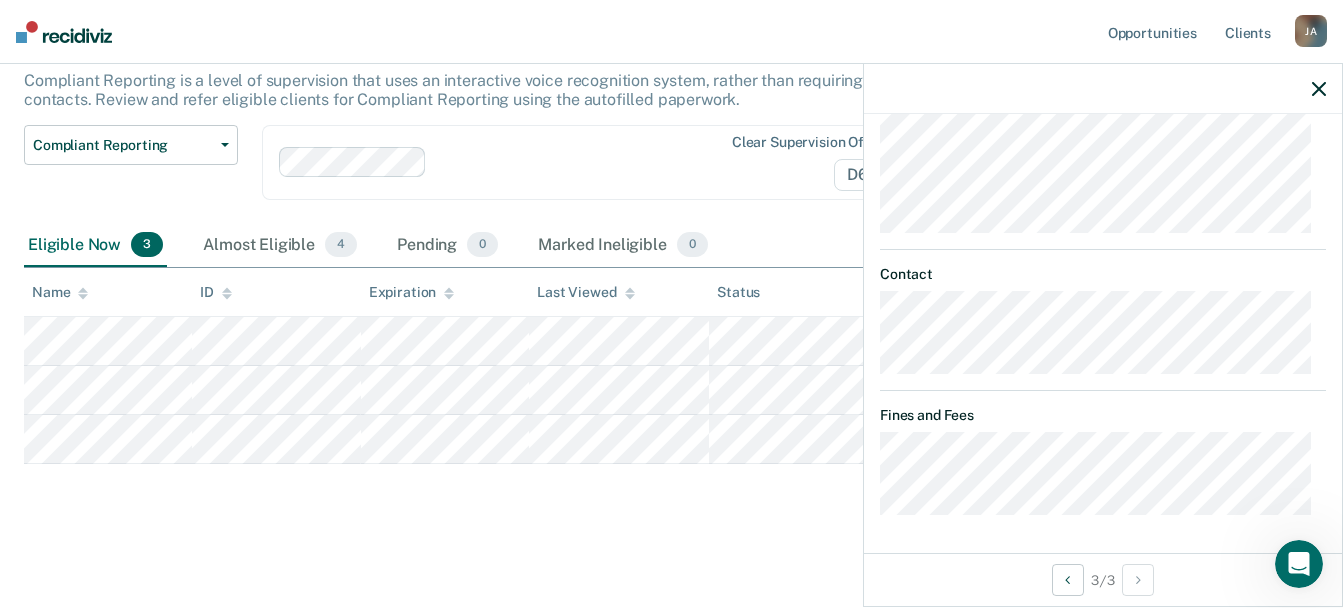 click on "Compliant Reporting   Compliant Reporting is a level of supervision that uses an interactive voice recognition system, rather than requiring regular face-to-face contacts. Review and refer eligible clients for Compliant Reporting using the autofilled paperwork. Compliant Reporting Compliant Reporting Supervision Level Downgrade Suspension of Direct Supervision Clear   supervision officers D60   Eligible Now 3 Almost Eligible 4 Pending 0 Marked Ineligible 0
To pick up a draggable item, press the space bar.
While dragging, use the arrow keys to move the item.
Press space again to drop the item in its new position, or press escape to cancel.
Name ID Expiration Last Viewed Status Assigned to" at bounding box center [671, 292] 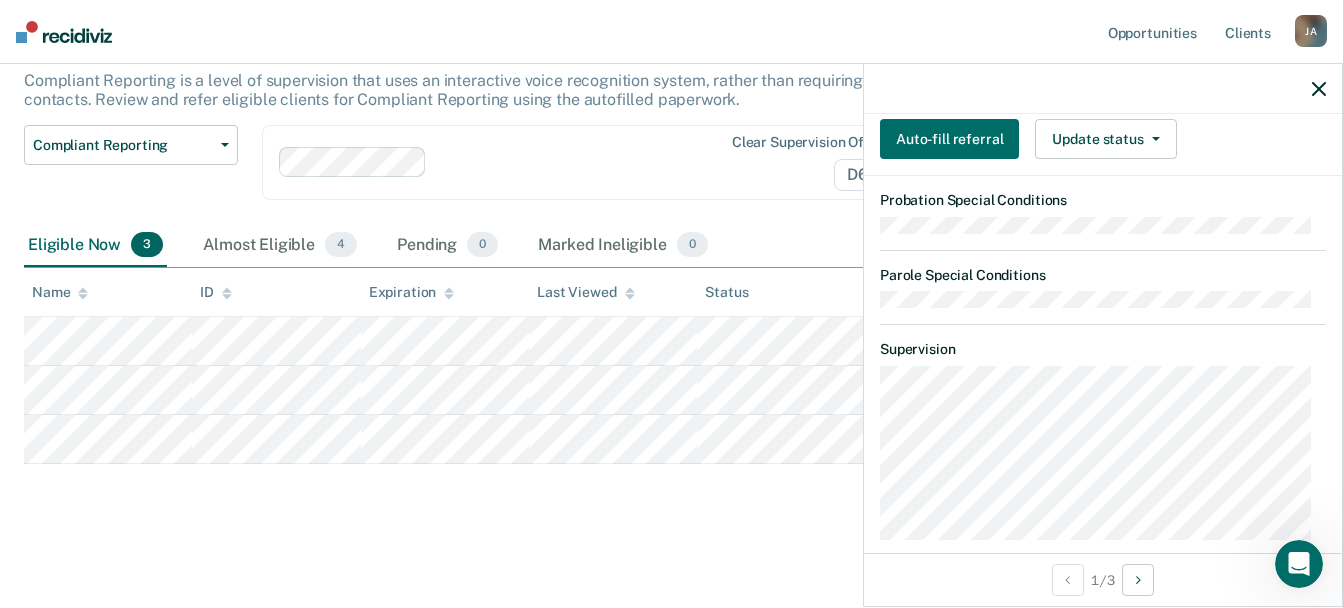 scroll, scrollTop: 864, scrollLeft: 0, axis: vertical 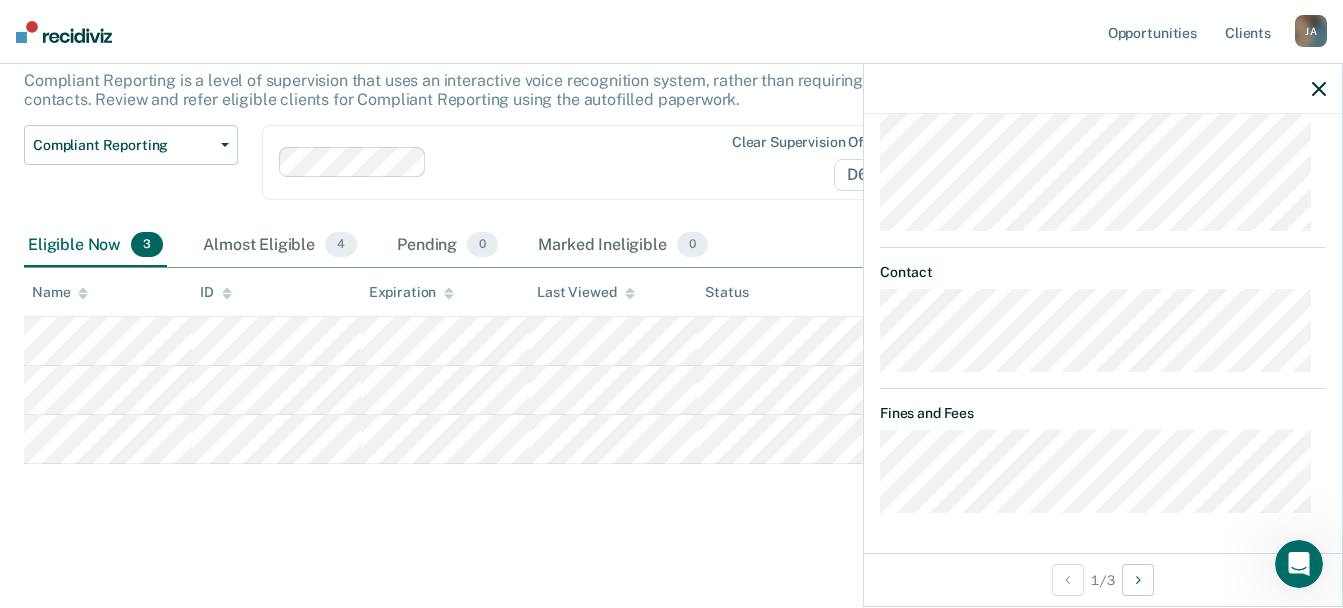 click on "Compliant Reporting   Compliant Reporting is a level of supervision that uses an interactive voice recognition system, rather than requiring regular face-to-face contacts. Review and refer eligible clients for Compliant Reporting using the autofilled paperwork. Compliant Reporting Compliant Reporting Supervision Level Downgrade Suspension of Direct Supervision Clear   supervision officers D60   Eligible Now 3 Almost Eligible 4 Pending 0 Marked Ineligible 0
To pick up a draggable item, press the space bar.
While dragging, use the arrow keys to move the item.
Press space again to drop the item in its new position, or press escape to cancel.
Name ID Expiration Last Viewed Status Assigned to" at bounding box center (671, 292) 